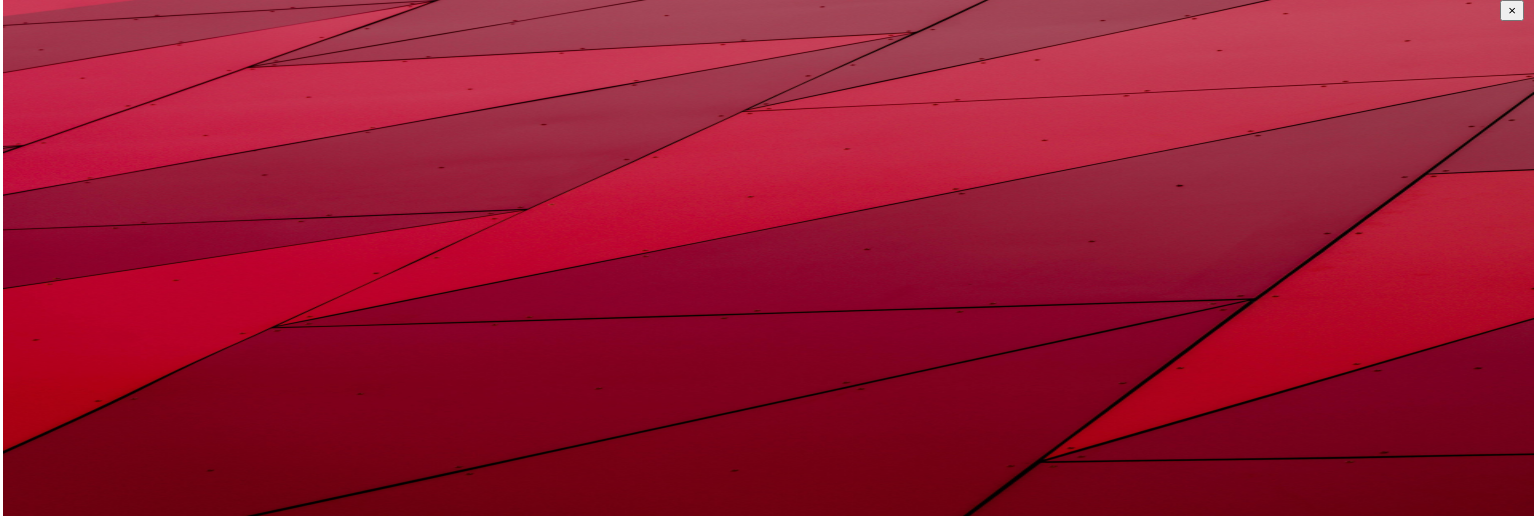 scroll, scrollTop: 0, scrollLeft: 0, axis: both 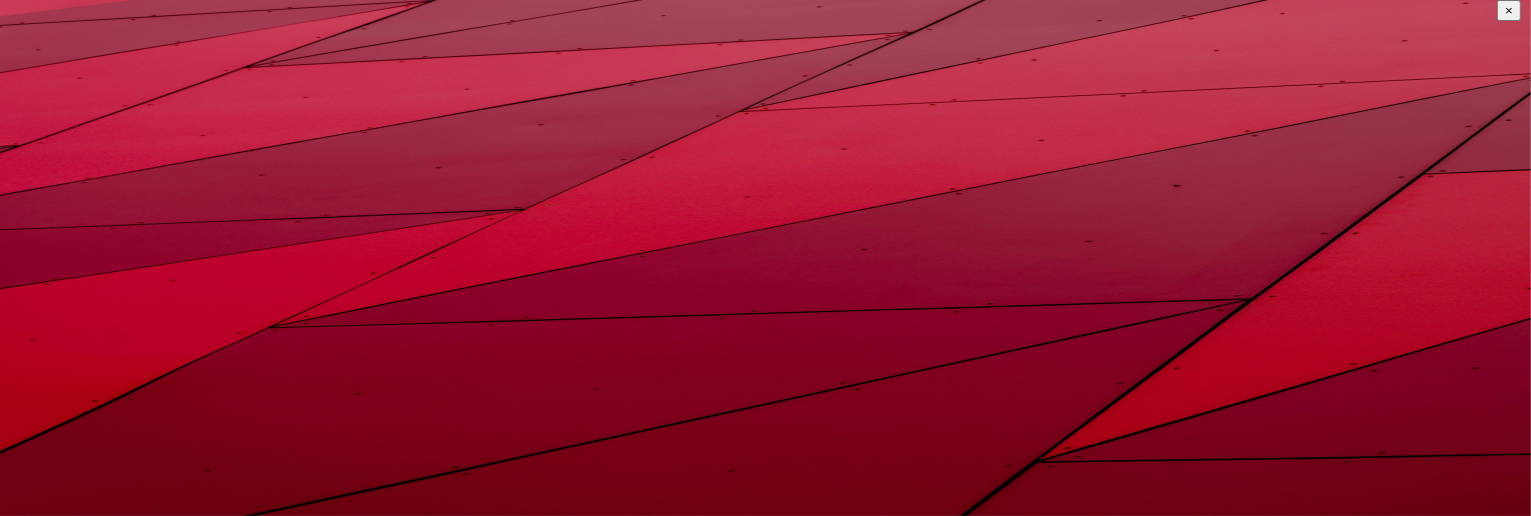click on "Log In" at bounding box center (28, 1128) 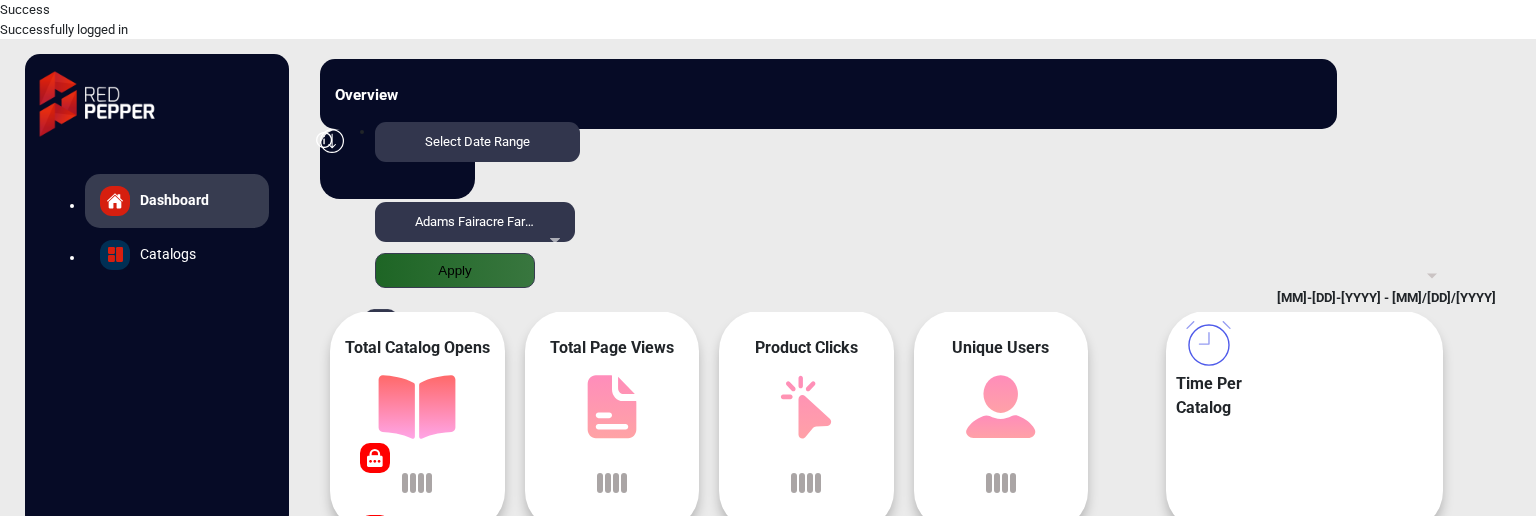 scroll, scrollTop: 117, scrollLeft: 0, axis: vertical 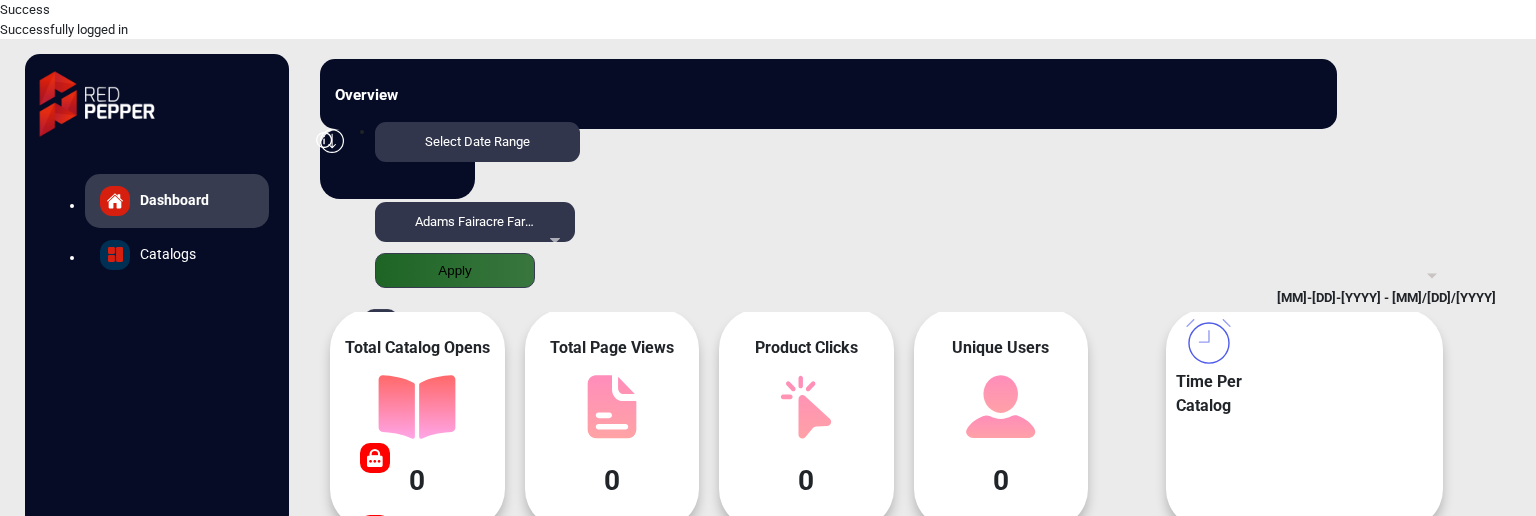 click on "Adams Fairacre Farms" at bounding box center [475, 232] 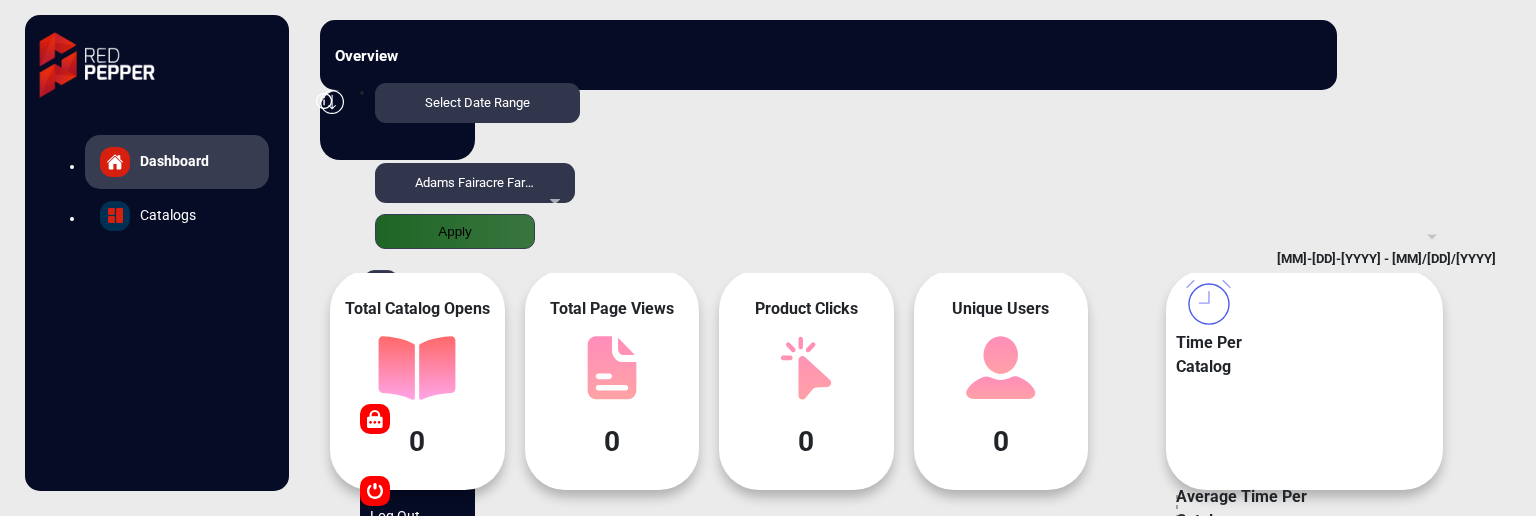 scroll, scrollTop: 1896, scrollLeft: 0, axis: vertical 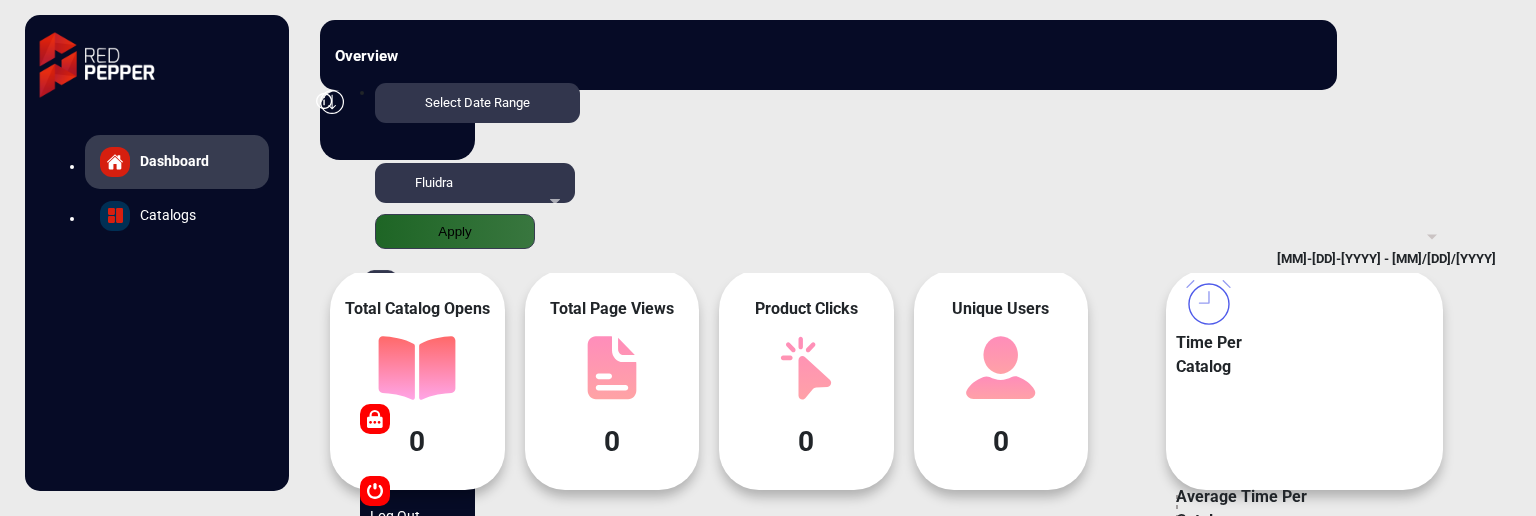 click on "Apply" at bounding box center (455, 231) 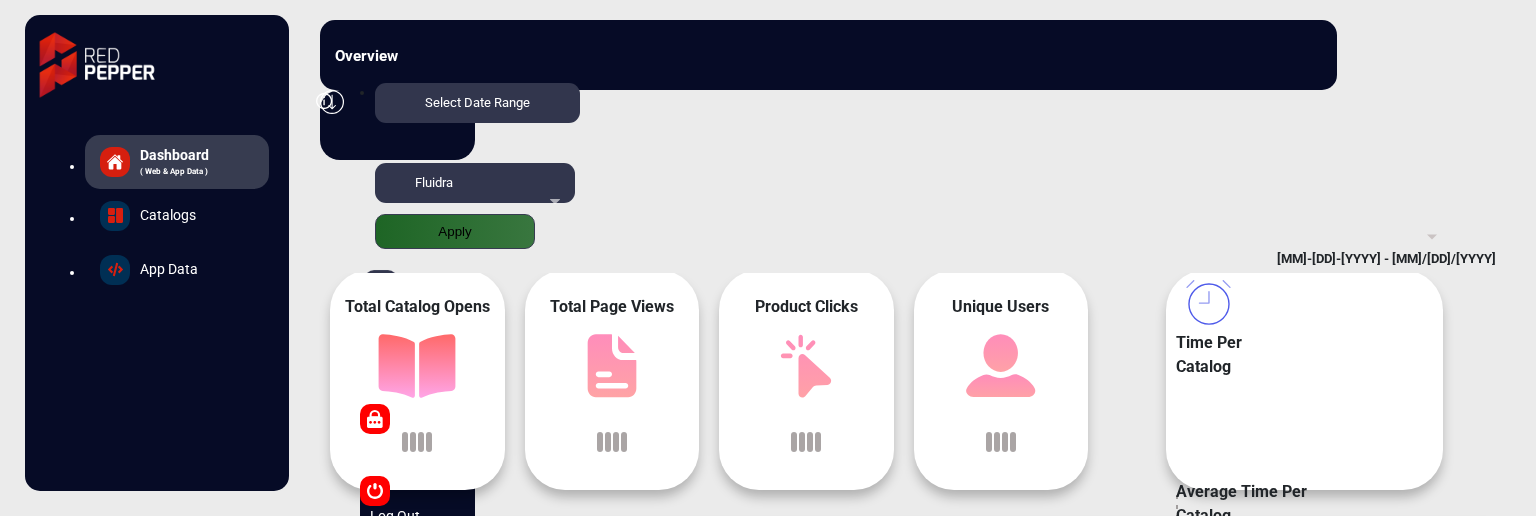scroll, scrollTop: 15, scrollLeft: 0, axis: vertical 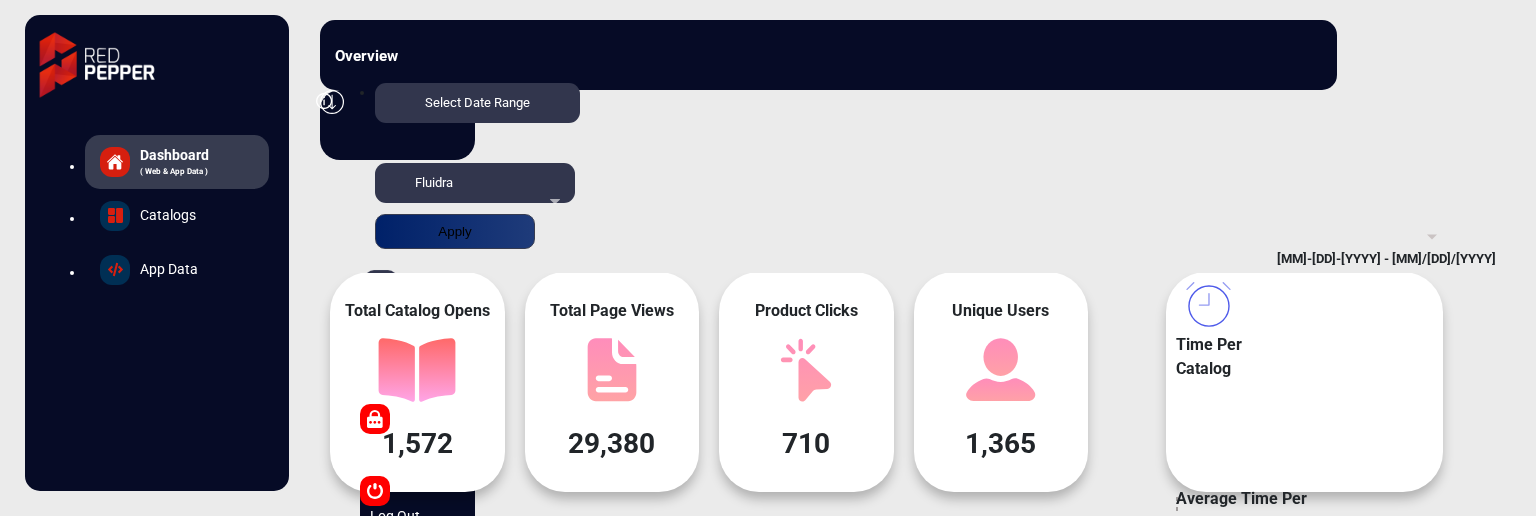 click on "App Data" at bounding box center (169, 269) 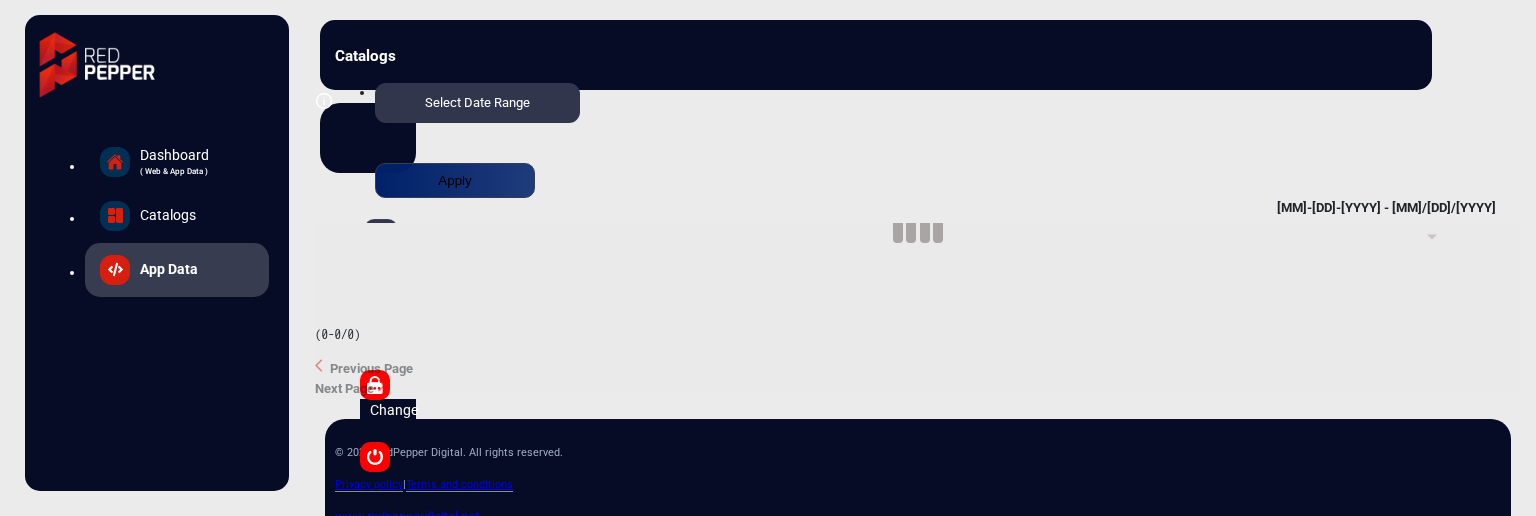 scroll, scrollTop: 0, scrollLeft: 0, axis: both 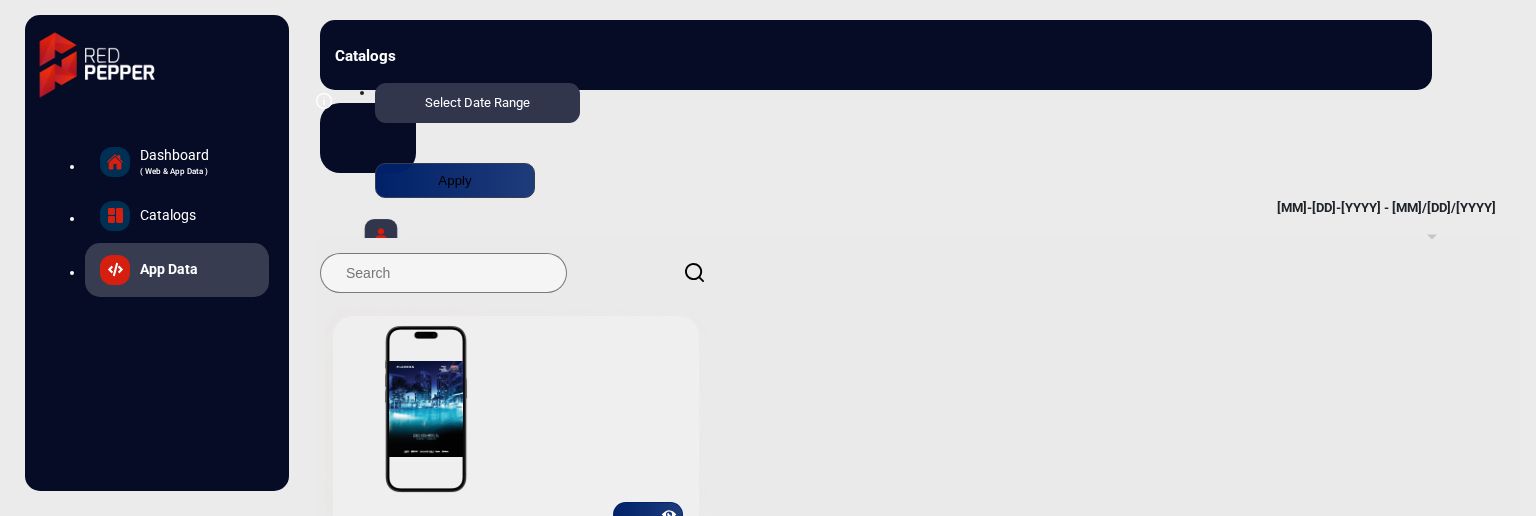click on "Catalogs" at bounding box center (177, 162) 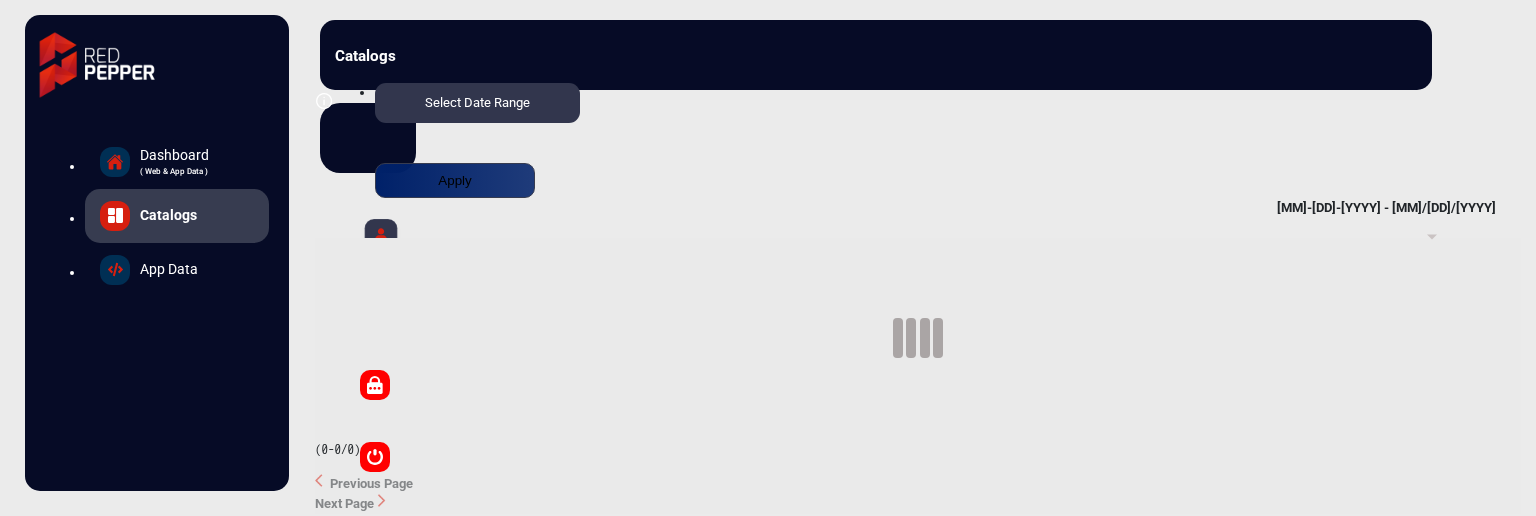 scroll, scrollTop: 0, scrollLeft: 0, axis: both 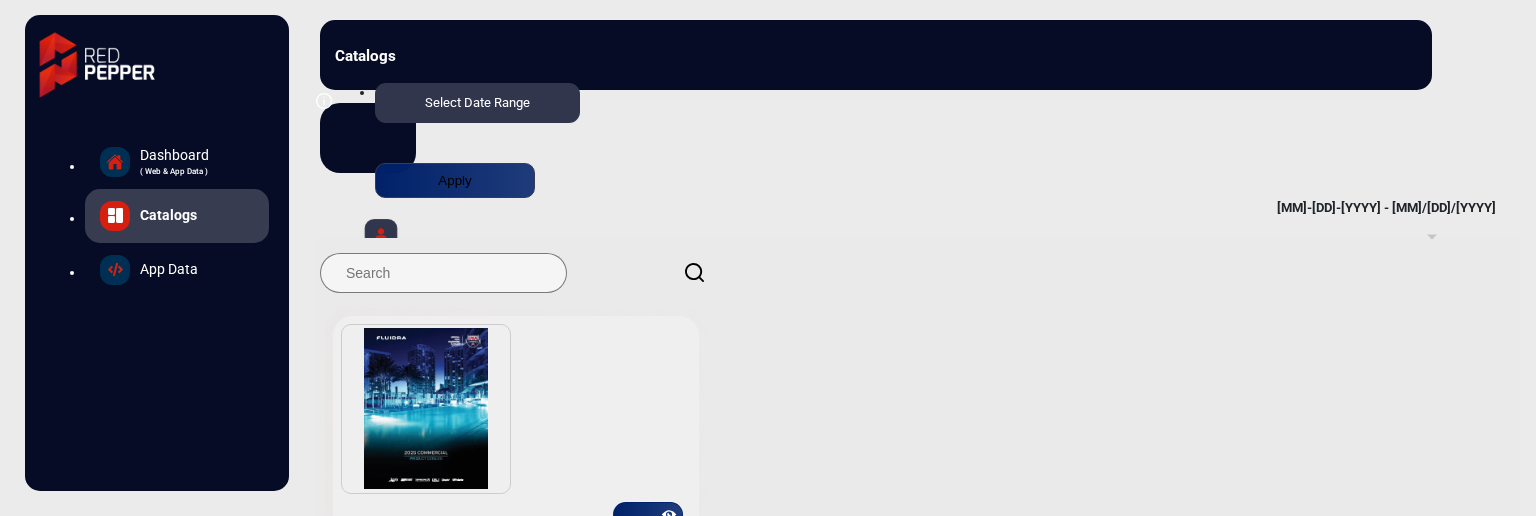 click on "Dashboard ( Web & App Data )" at bounding box center [177, 162] 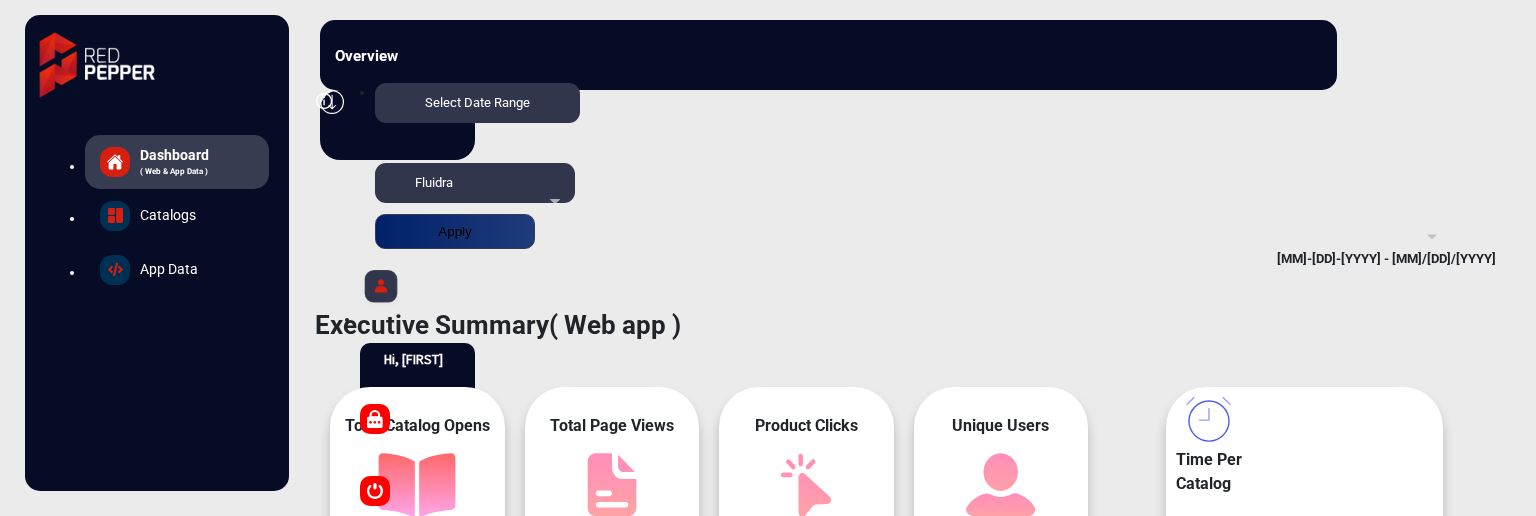scroll, scrollTop: 15, scrollLeft: 0, axis: vertical 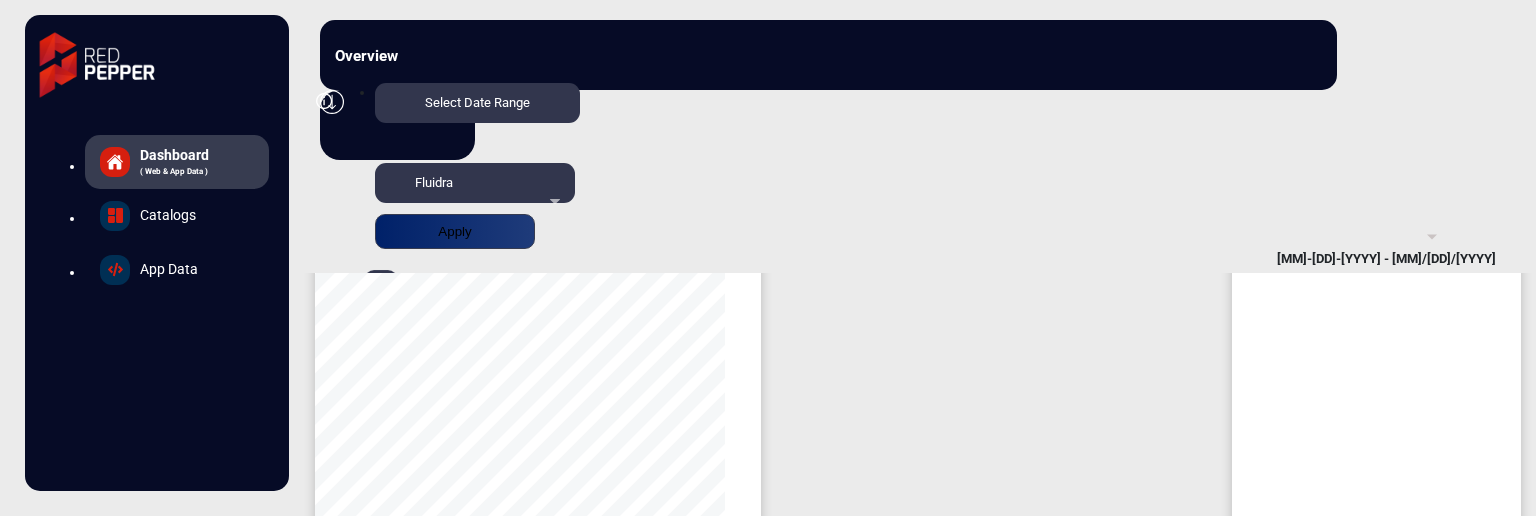click on "Select Date Range" at bounding box center [477, 103] 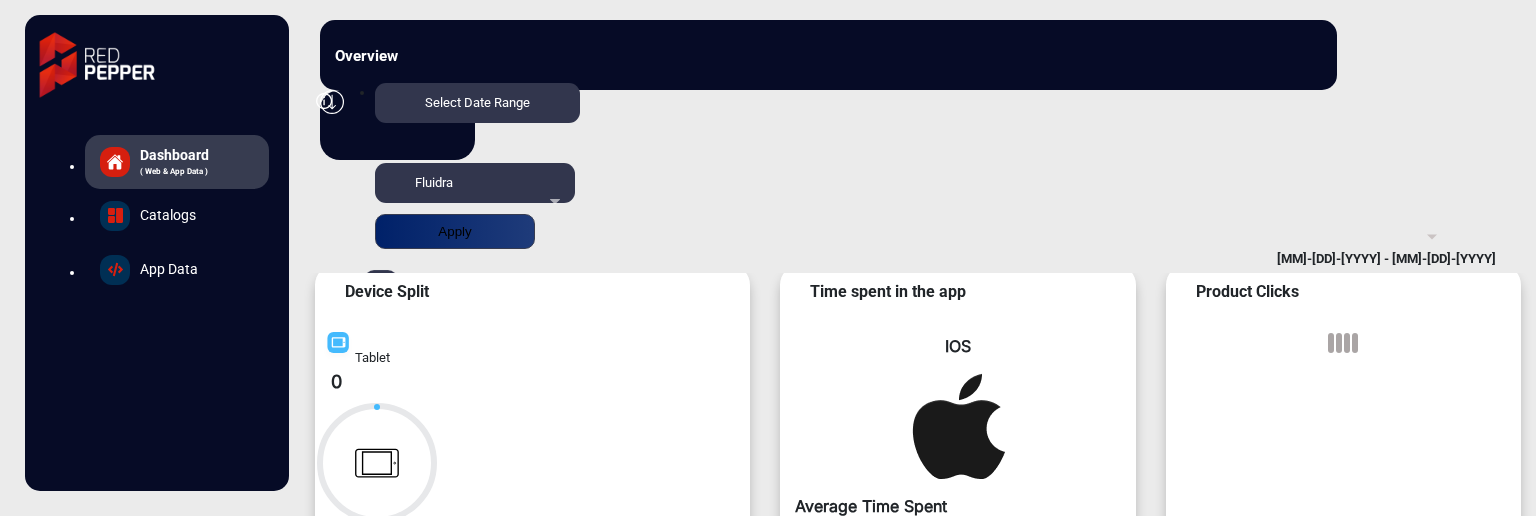 scroll, scrollTop: 15, scrollLeft: 0, axis: vertical 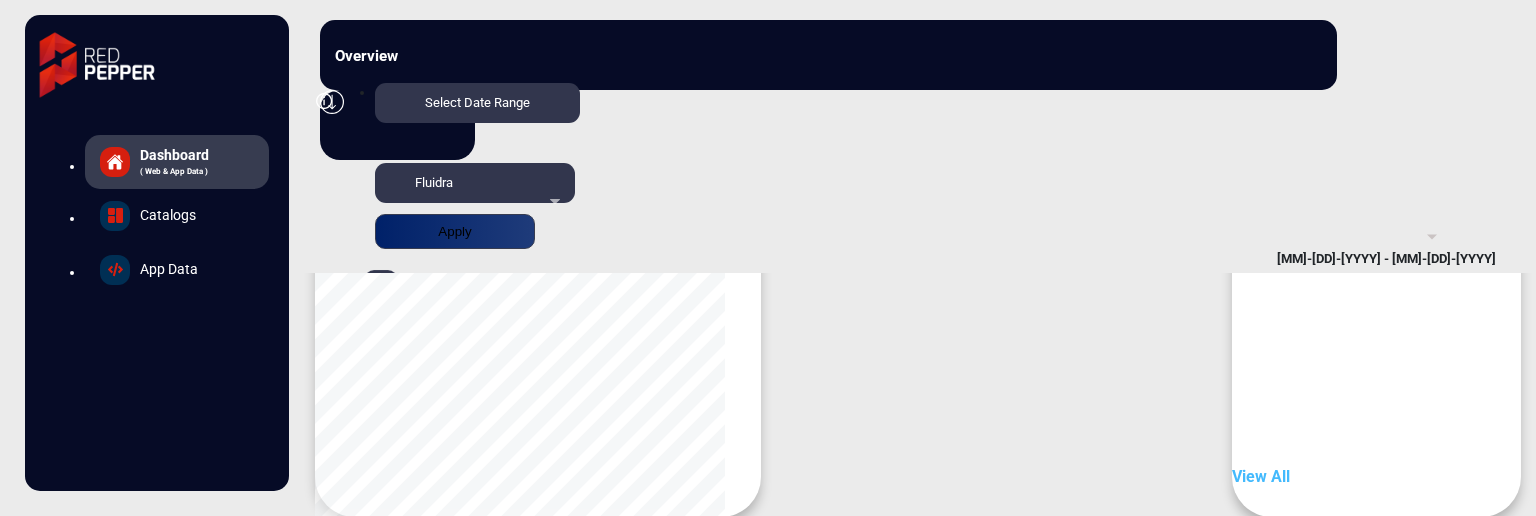 drag, startPoint x: 1056, startPoint y: 200, endPoint x: 1012, endPoint y: 197, distance: 44.102154 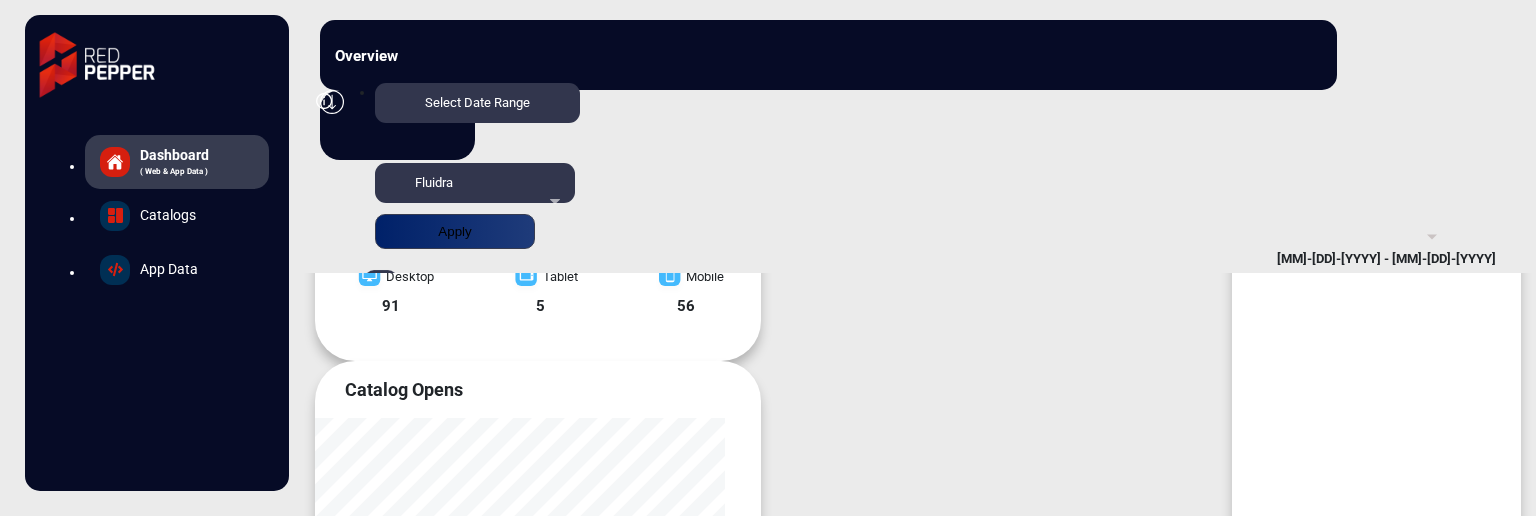 scroll, scrollTop: 1415, scrollLeft: 0, axis: vertical 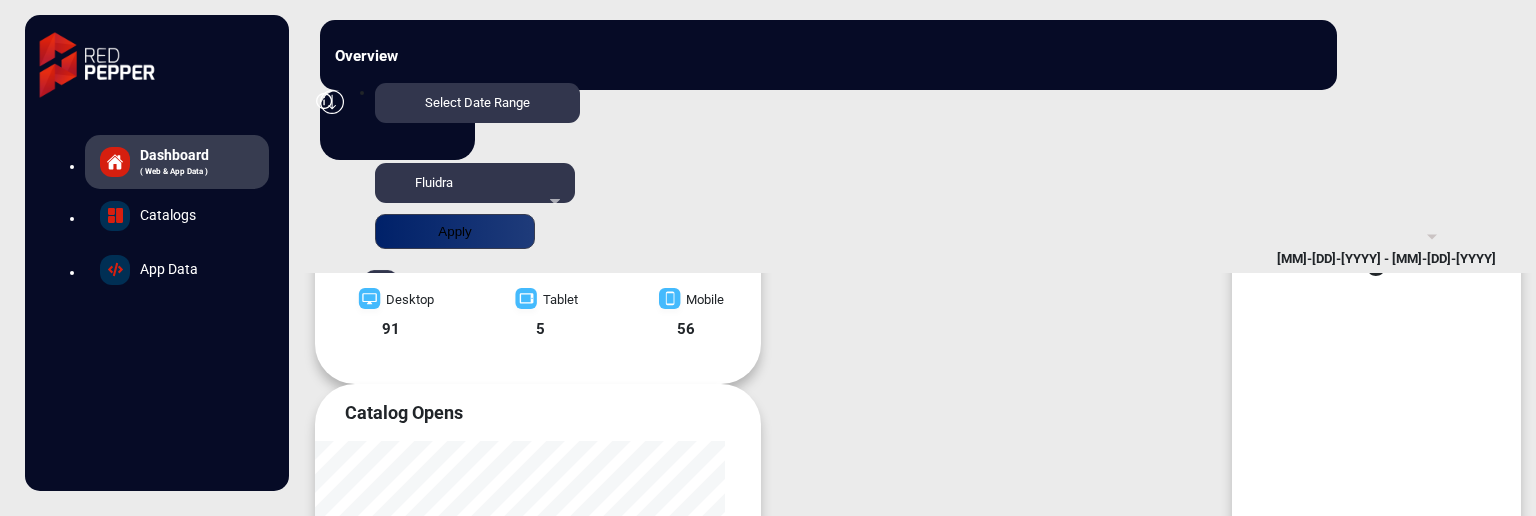 click on "Select Date Range" at bounding box center (477, 103) 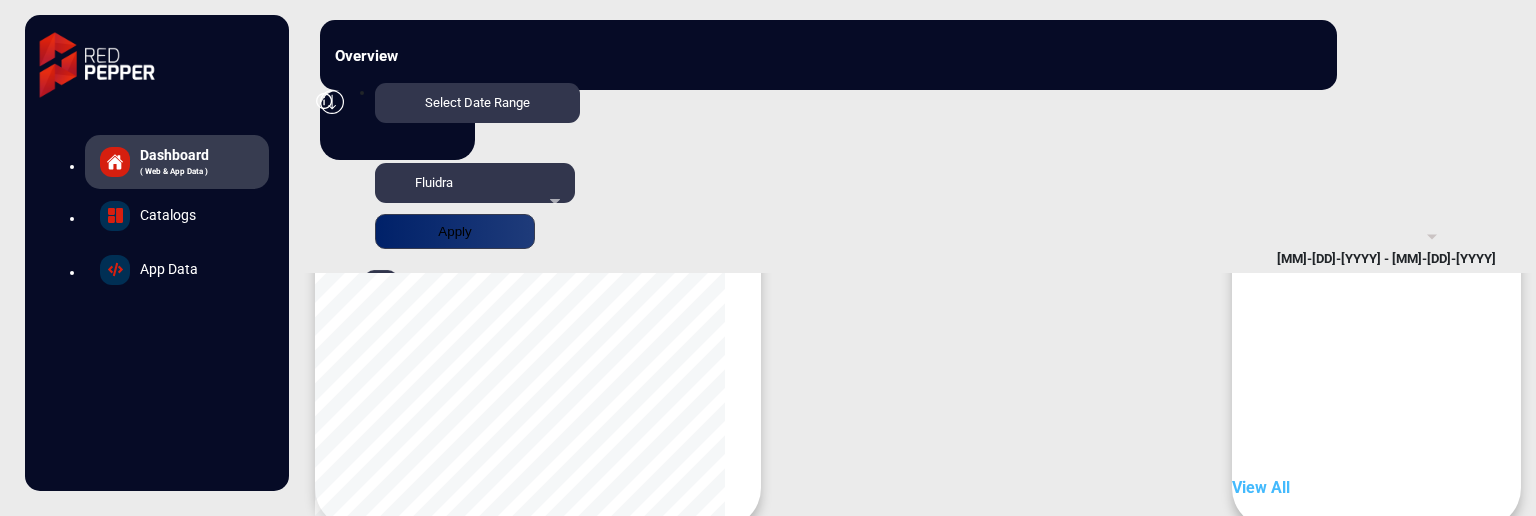 scroll, scrollTop: 1715, scrollLeft: 0, axis: vertical 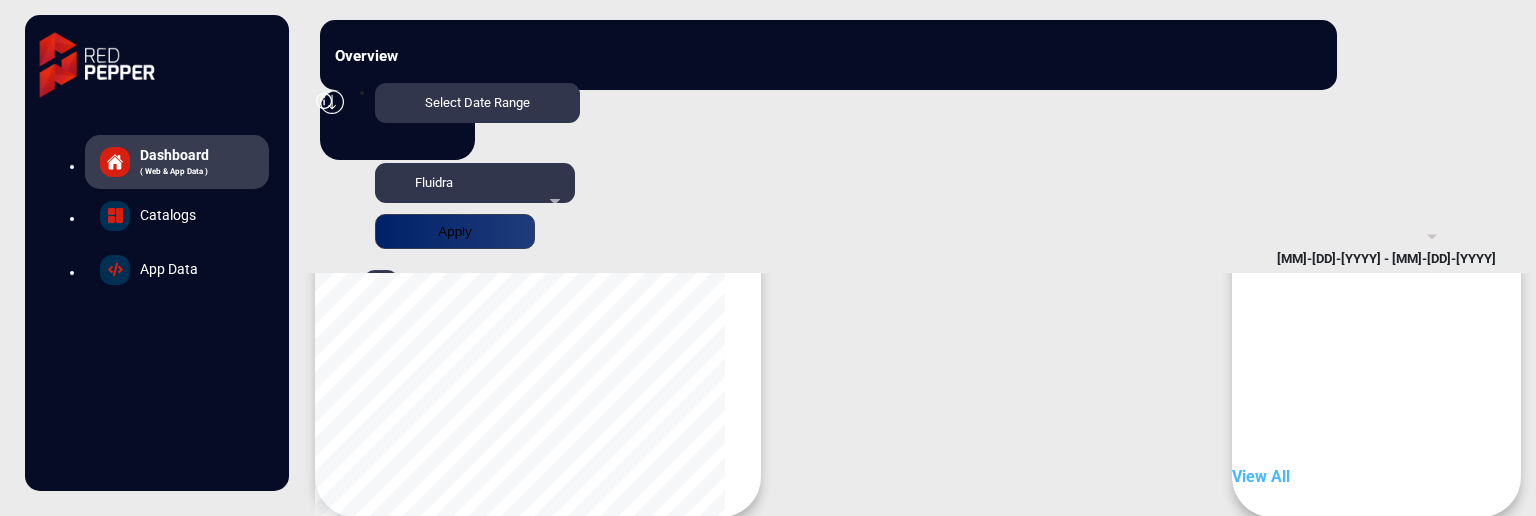 click on "03:15" at bounding box center (957, 1150) 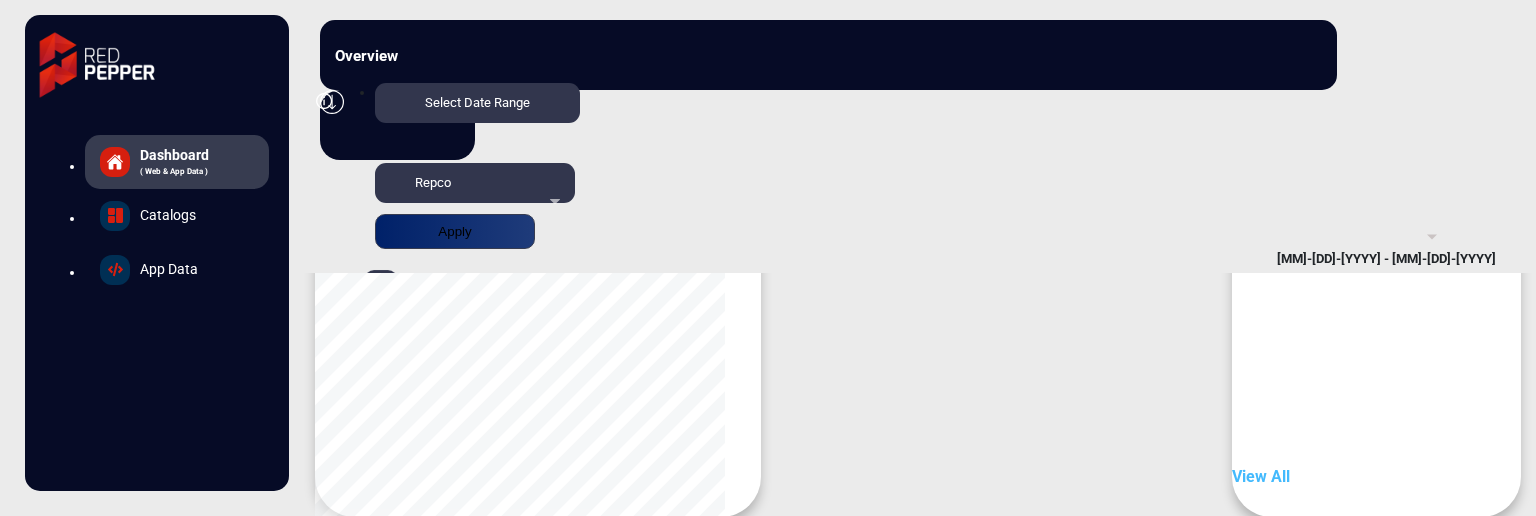 click on "Apply" at bounding box center [455, 231] 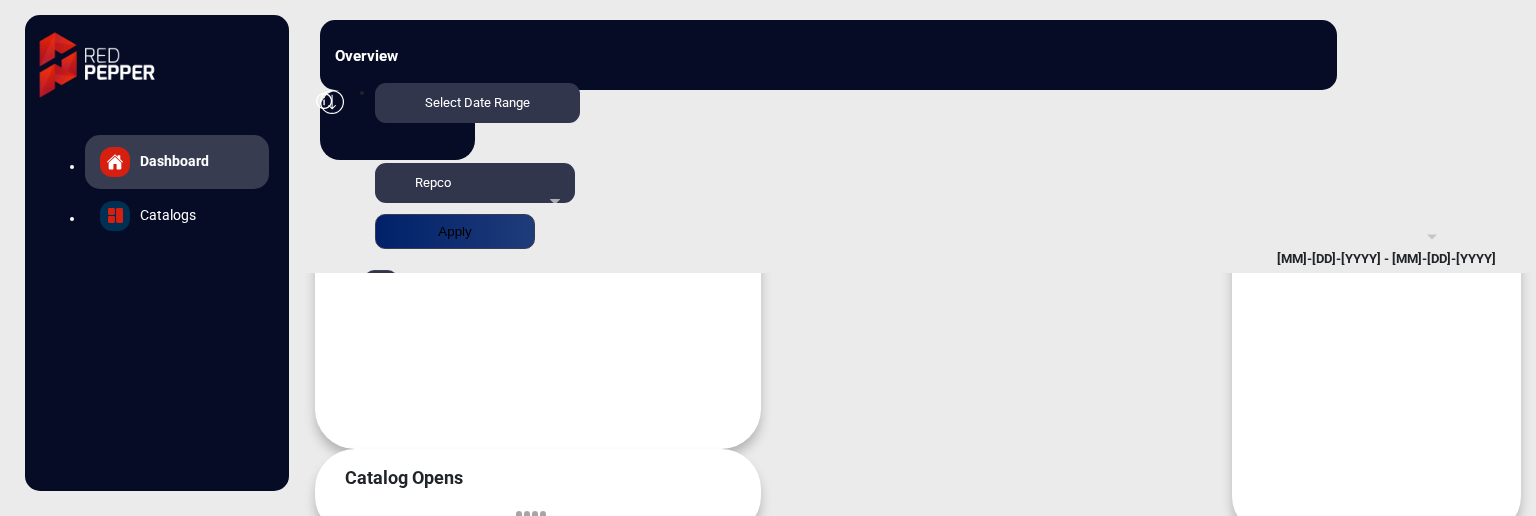 scroll, scrollTop: 15, scrollLeft: 0, axis: vertical 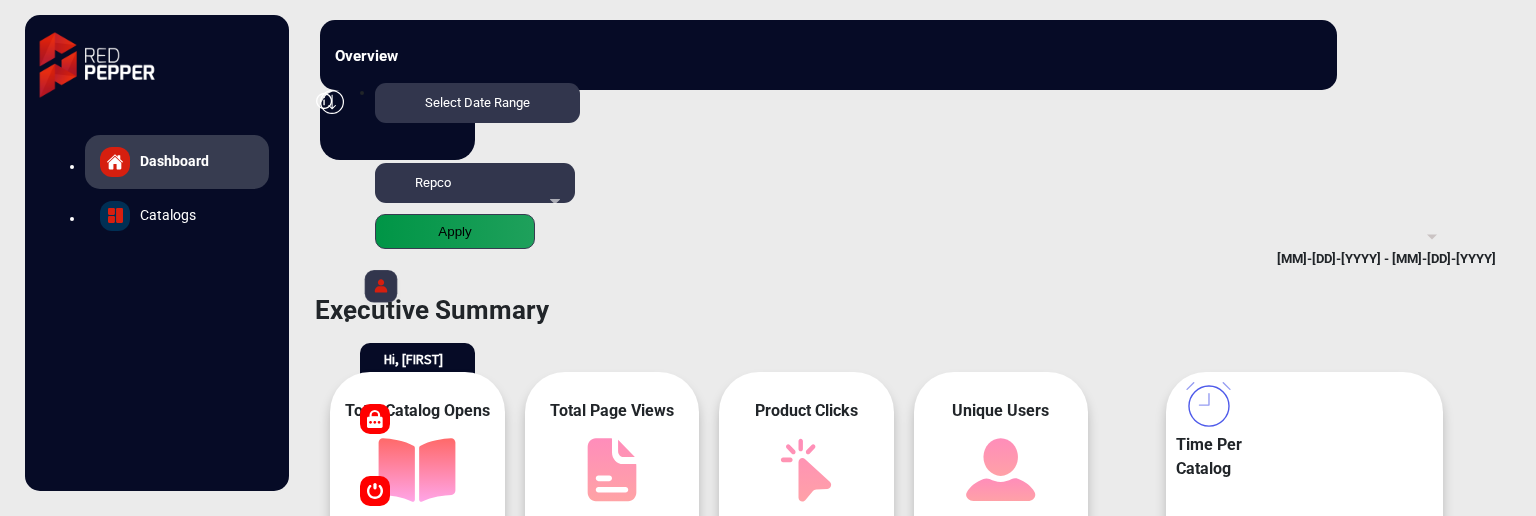click at bounding box center (1432, 237) 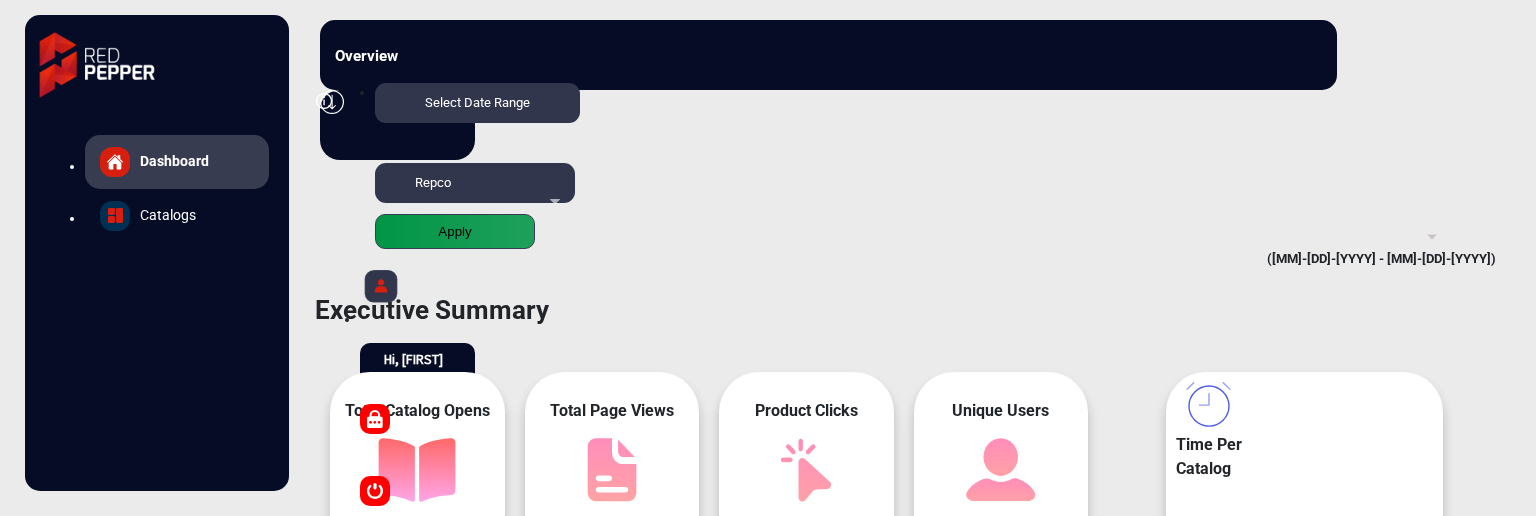scroll, scrollTop: 999536, scrollLeft: 998828, axis: both 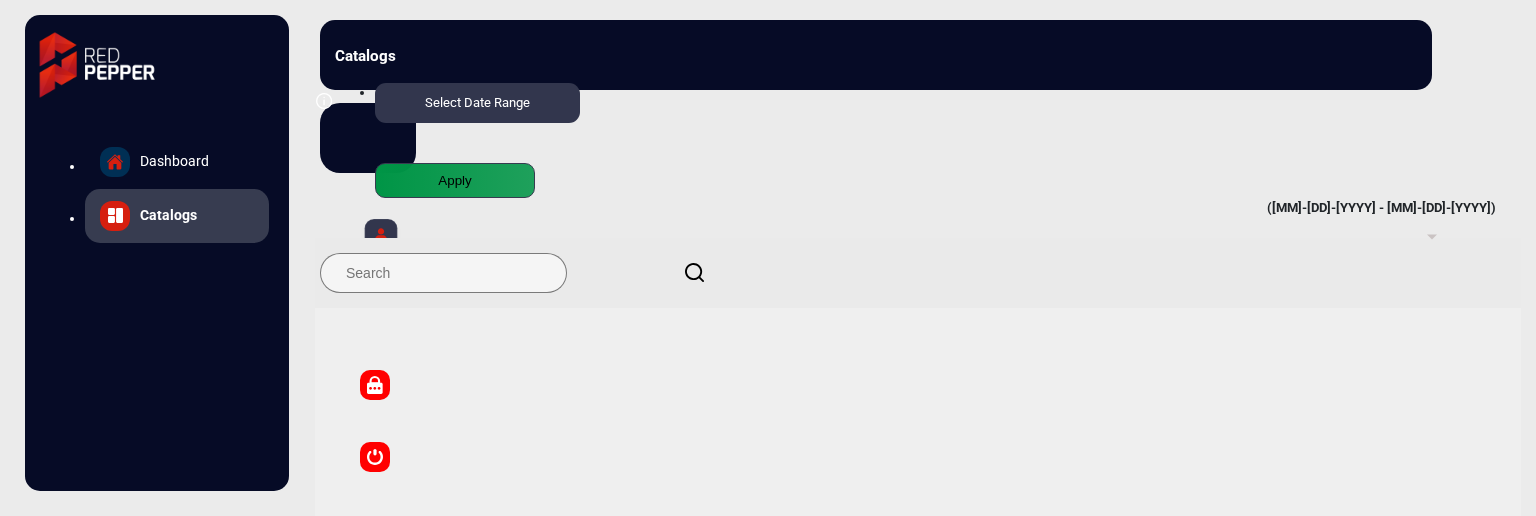 click on "Dashboard" at bounding box center [177, 162] 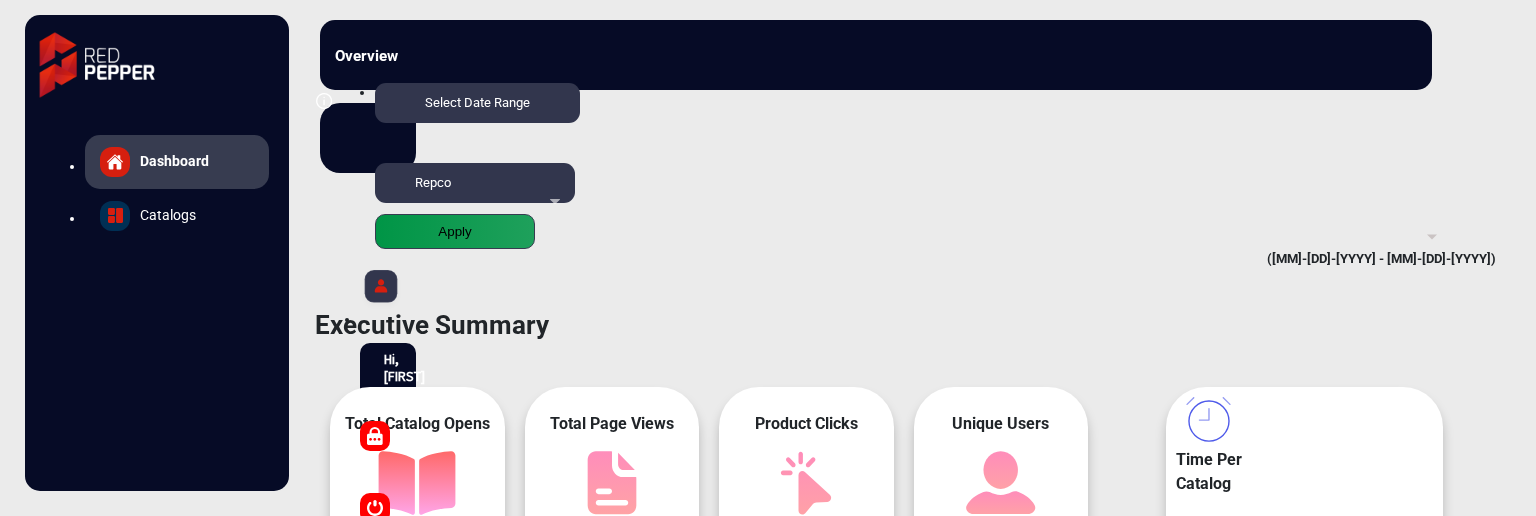 scroll, scrollTop: 15, scrollLeft: 0, axis: vertical 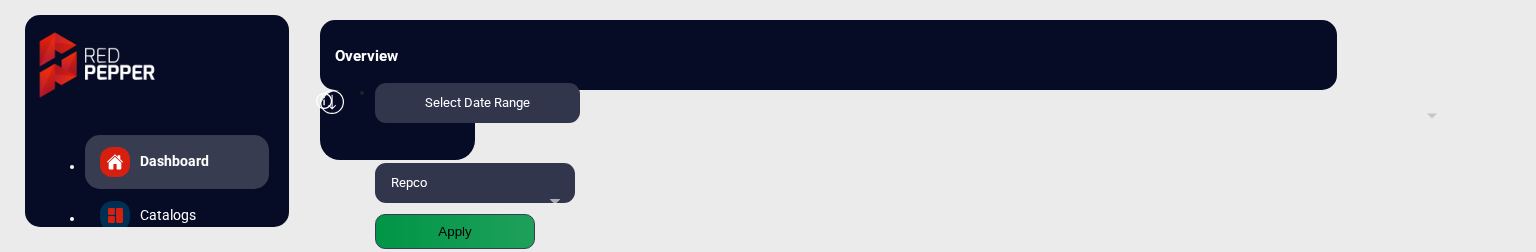 click on "Select Date Range" at bounding box center [477, 103] 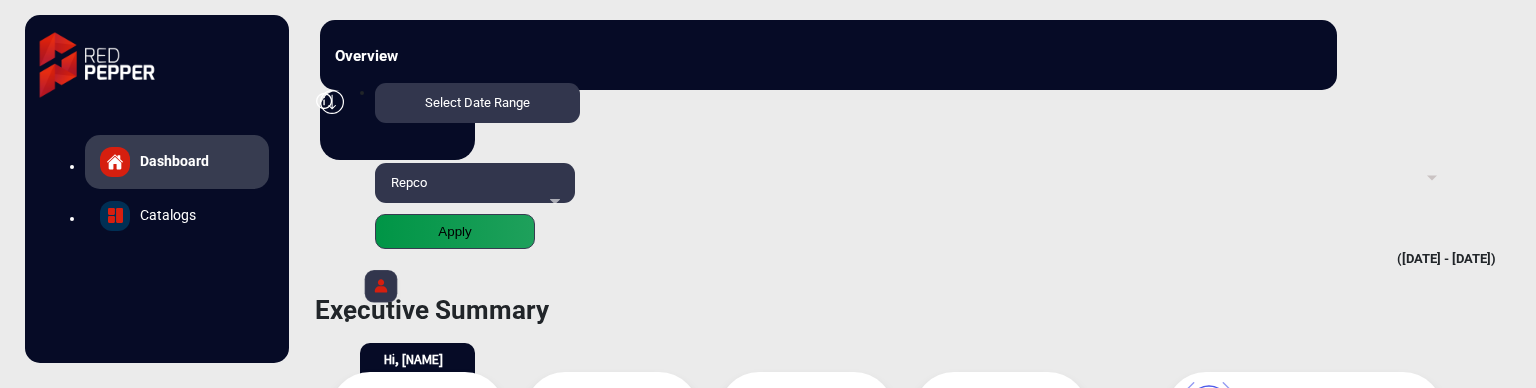 click on "25" at bounding box center [148, 727] 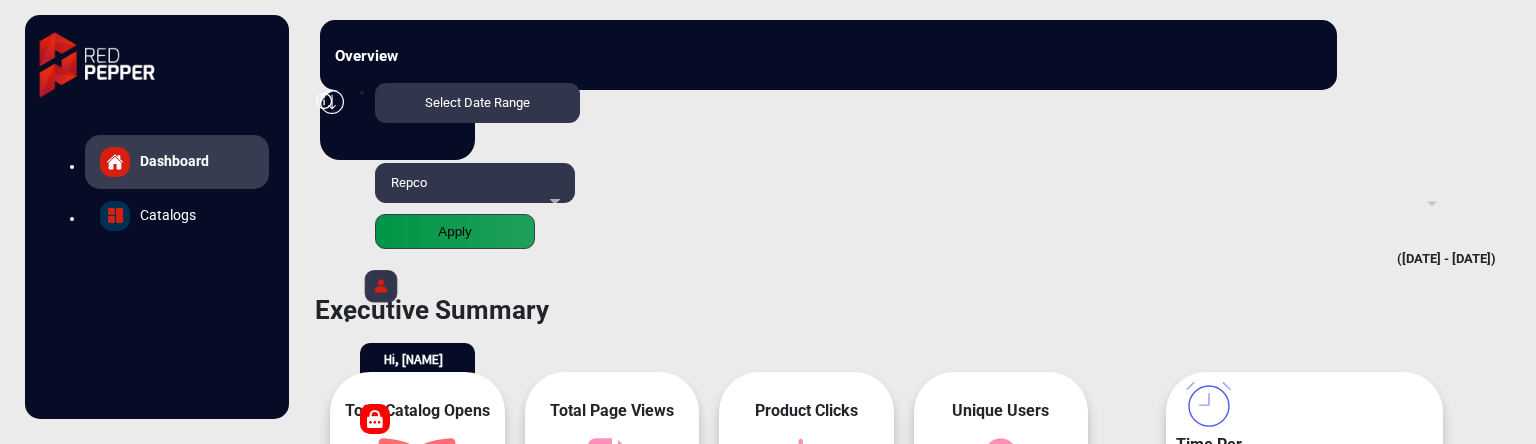 click on "30" at bounding box center (68, 823) 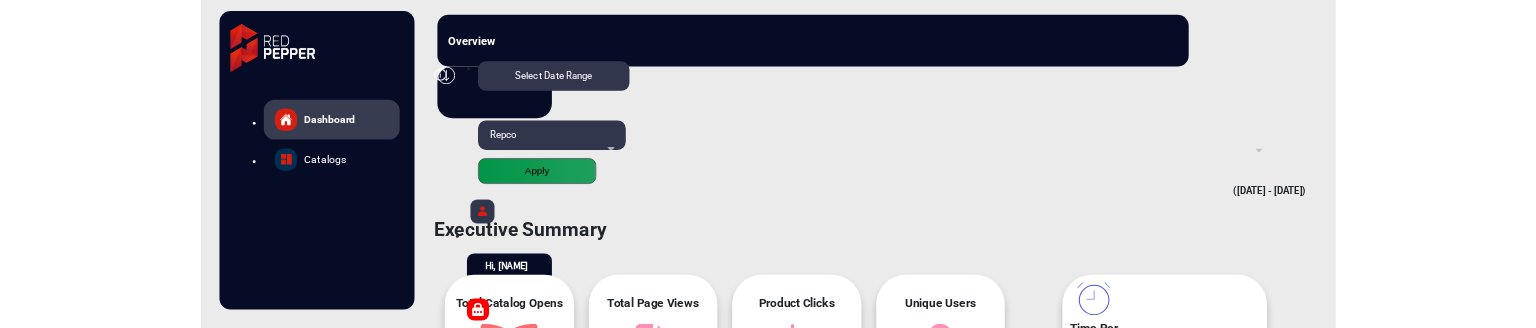 scroll, scrollTop: 898, scrollLeft: 1171, axis: both 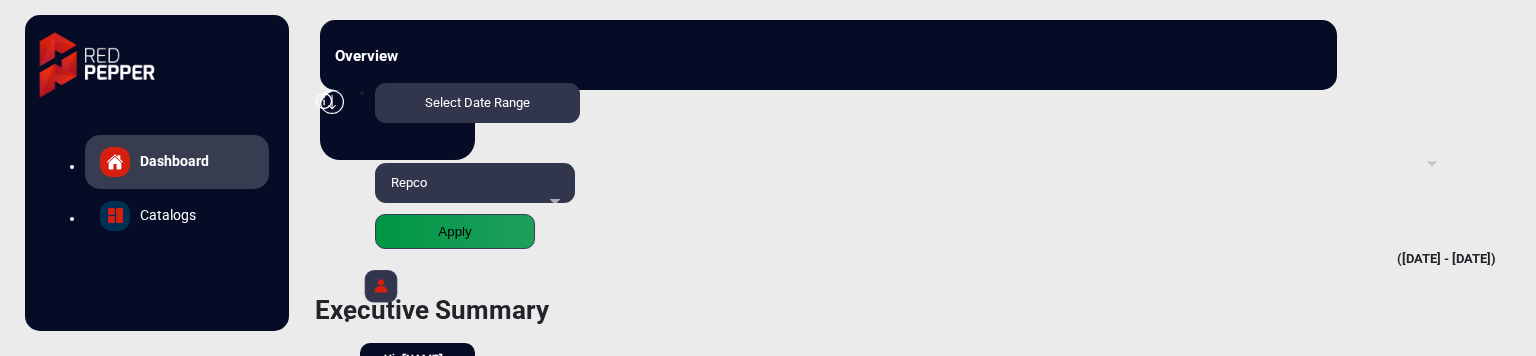 click on "Select Date Range" at bounding box center [477, 103] 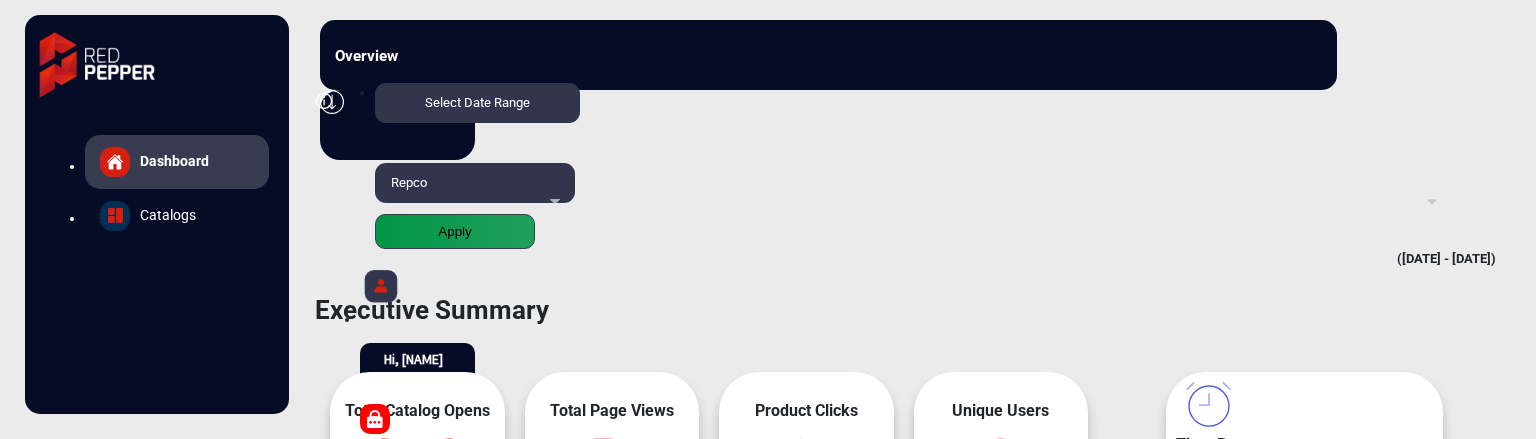 click on "25" at bounding box center (148, 798) 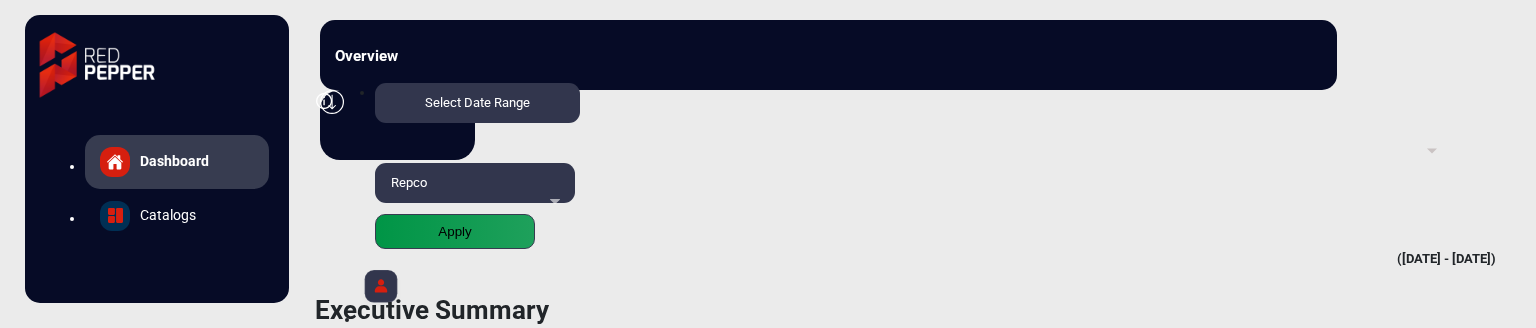 scroll, scrollTop: 999101, scrollLeft: 998828, axis: both 